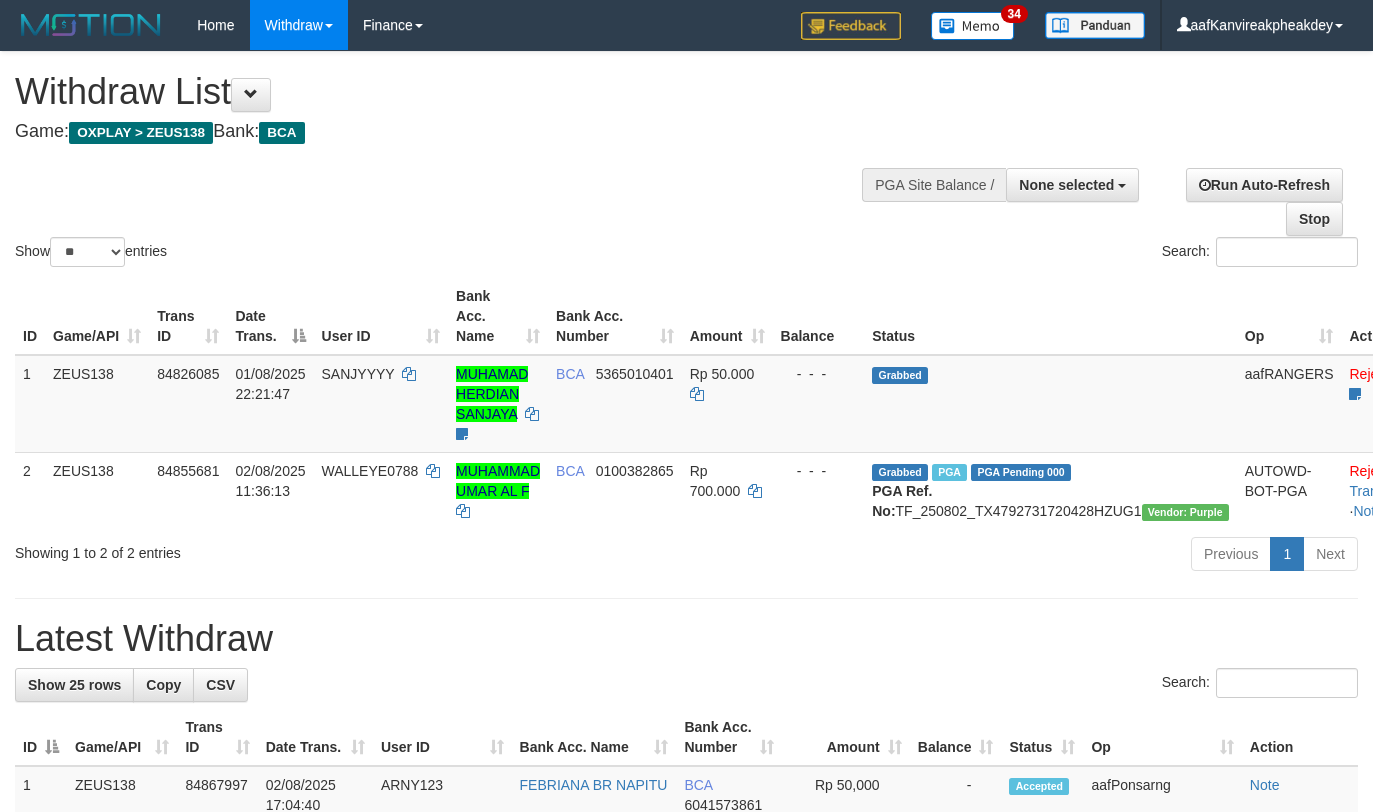 select 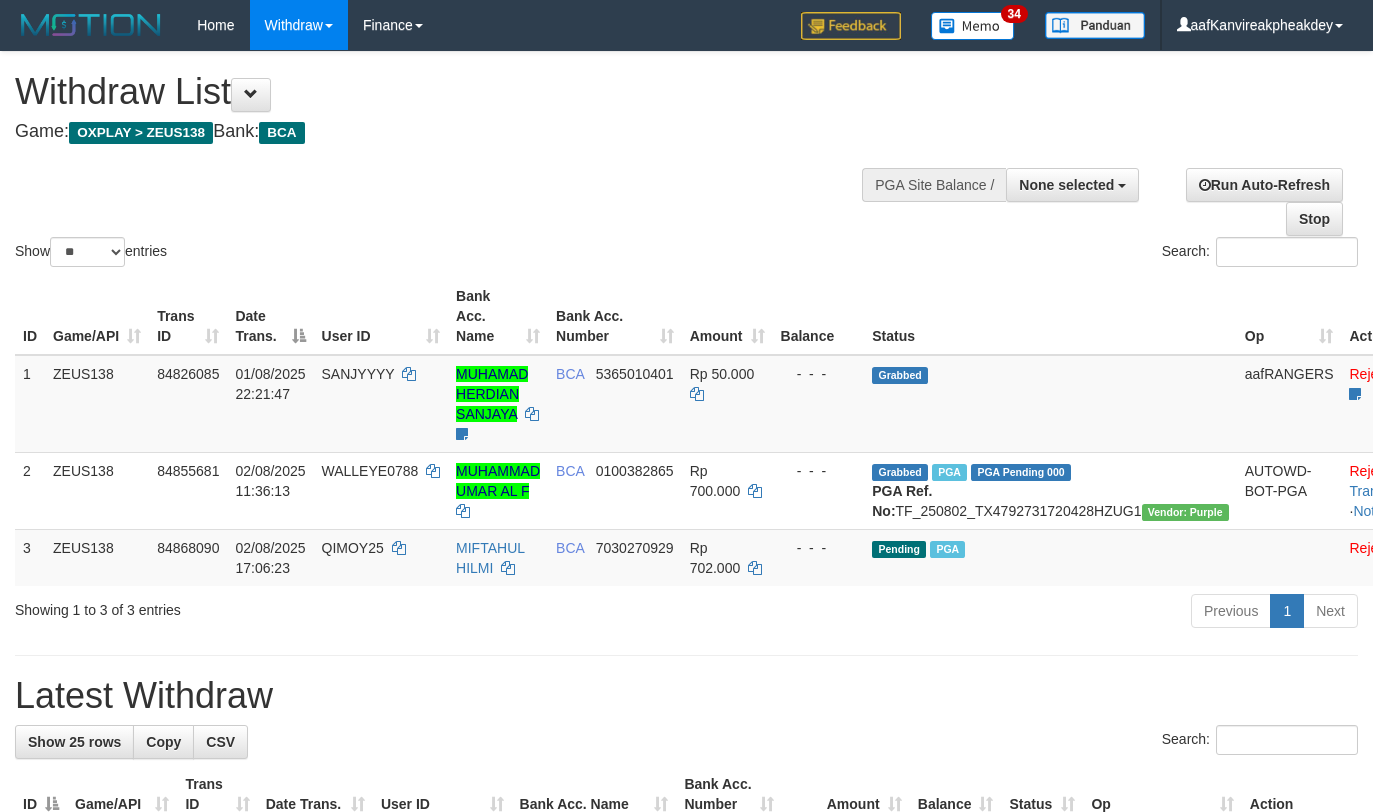 select 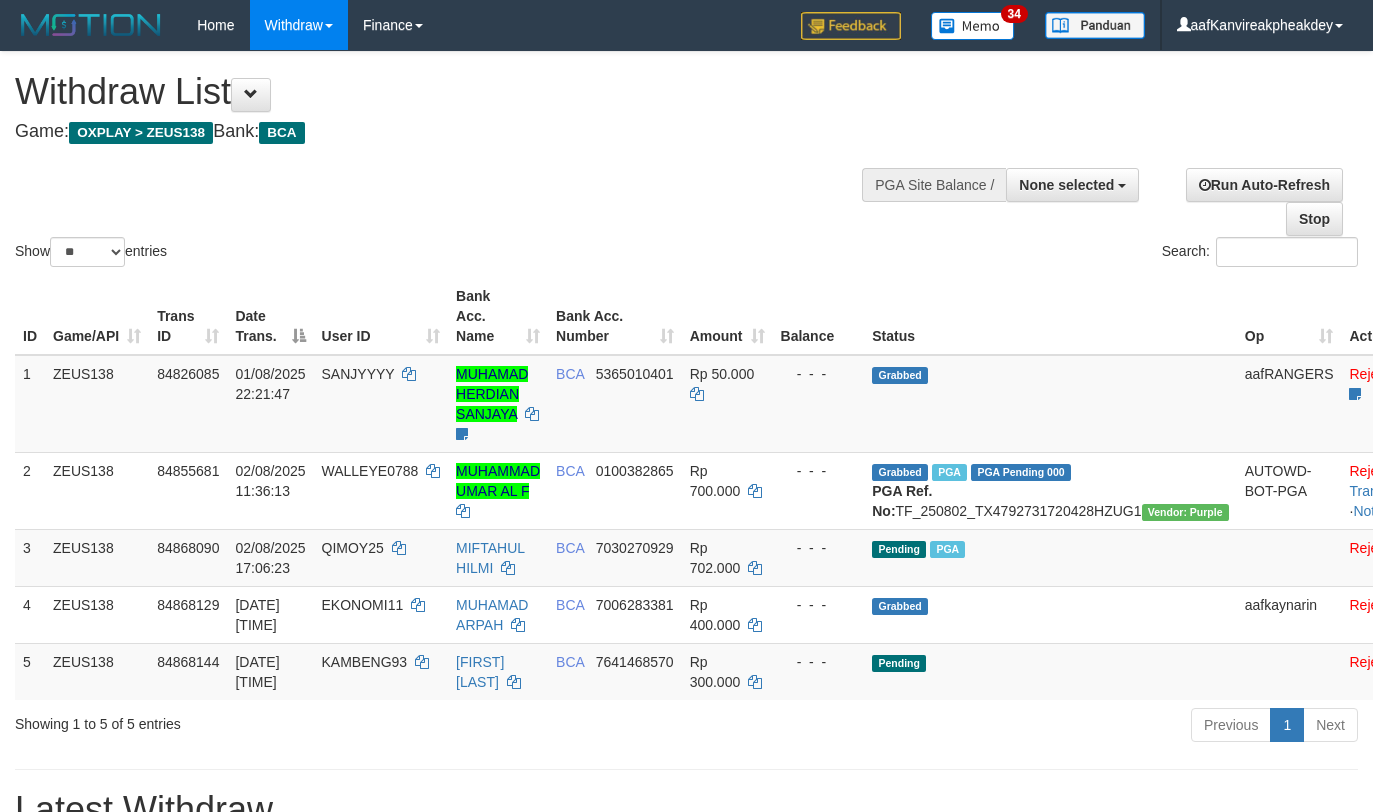 select 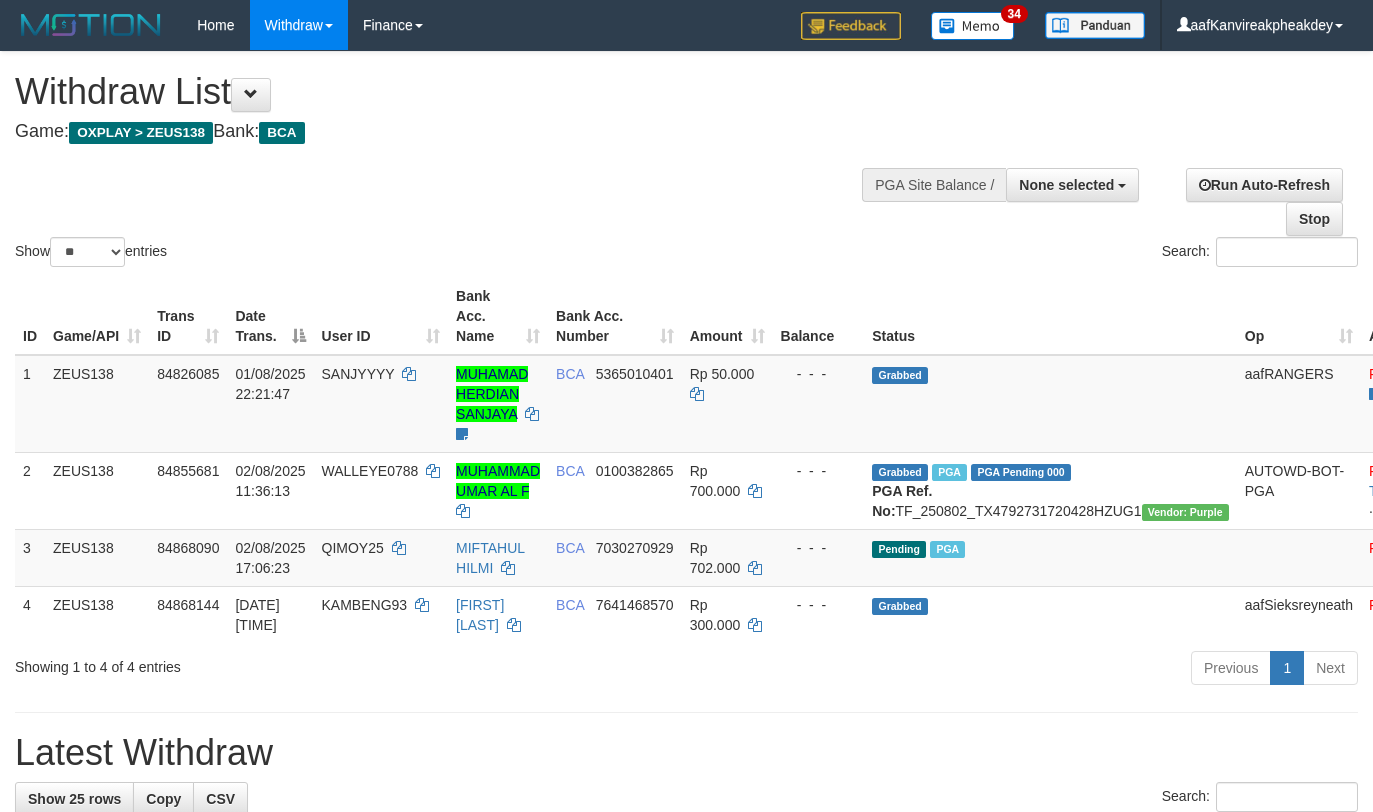select 